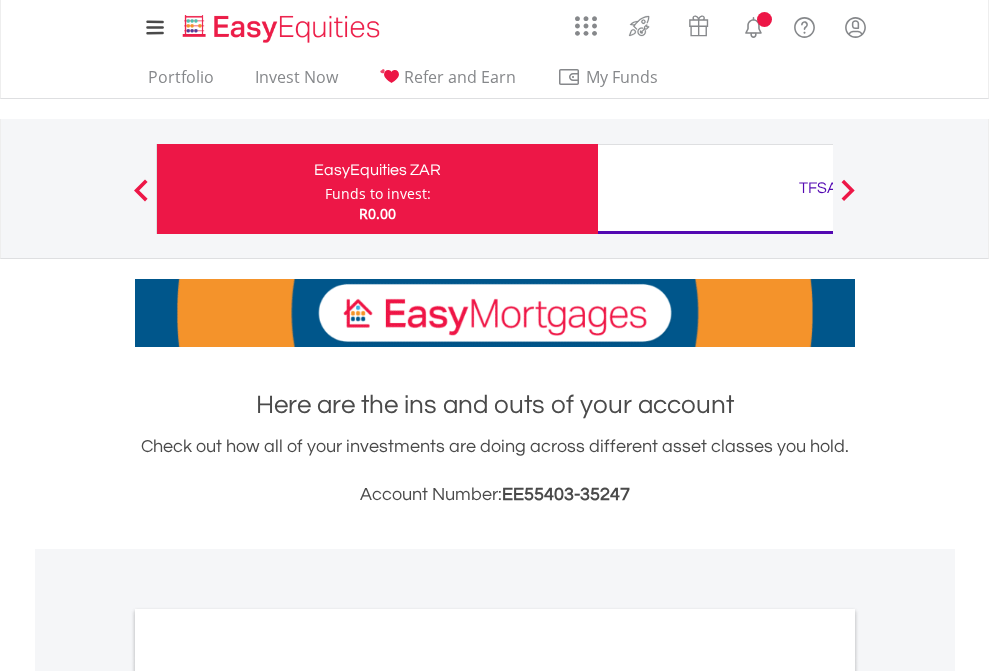 scroll, scrollTop: 0, scrollLeft: 0, axis: both 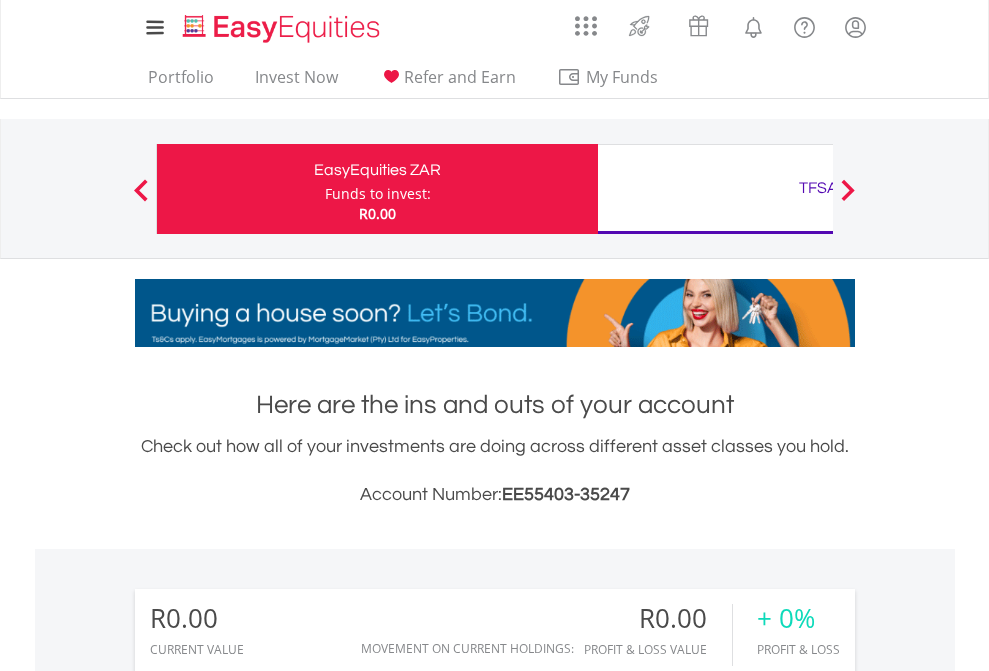 click on "Funds to invest:" at bounding box center (378, 194) 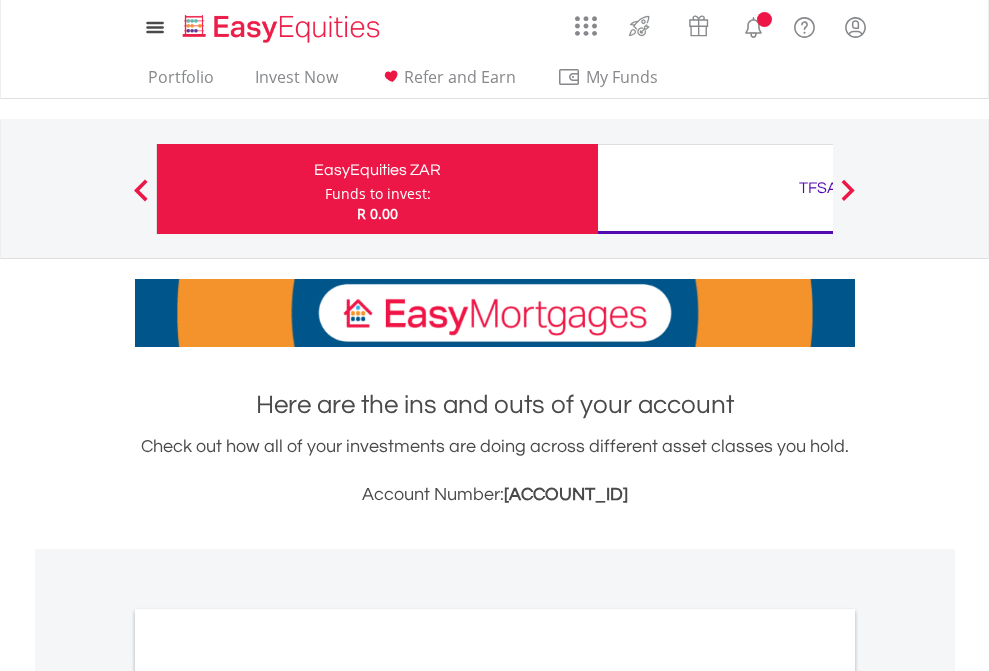 scroll, scrollTop: 0, scrollLeft: 0, axis: both 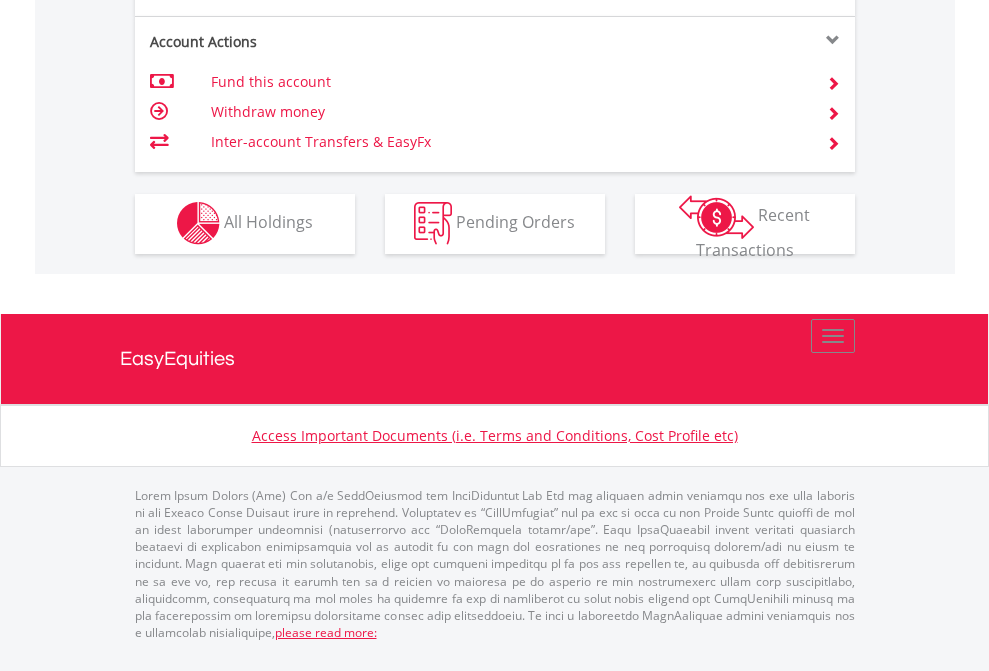 click on "Investment types" at bounding box center [706, -353] 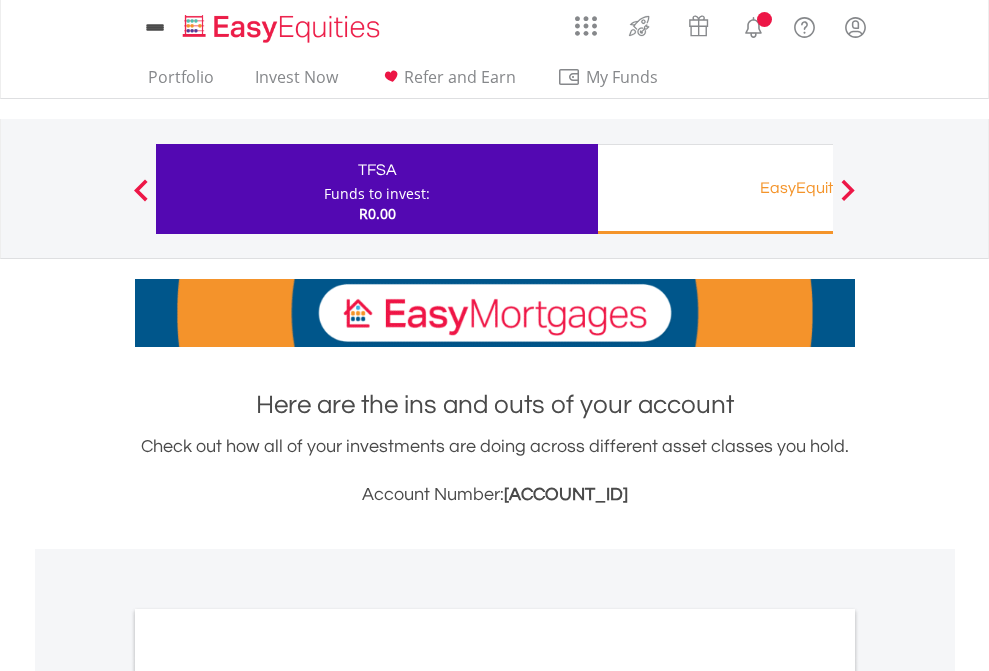 scroll, scrollTop: 0, scrollLeft: 0, axis: both 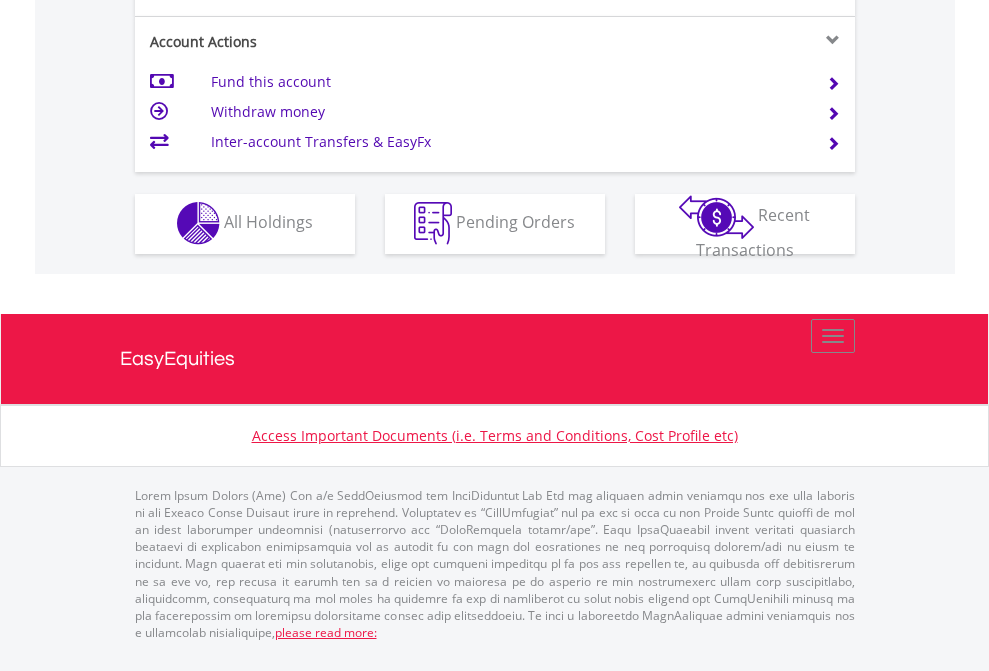 click on "Investment types" at bounding box center (706, -353) 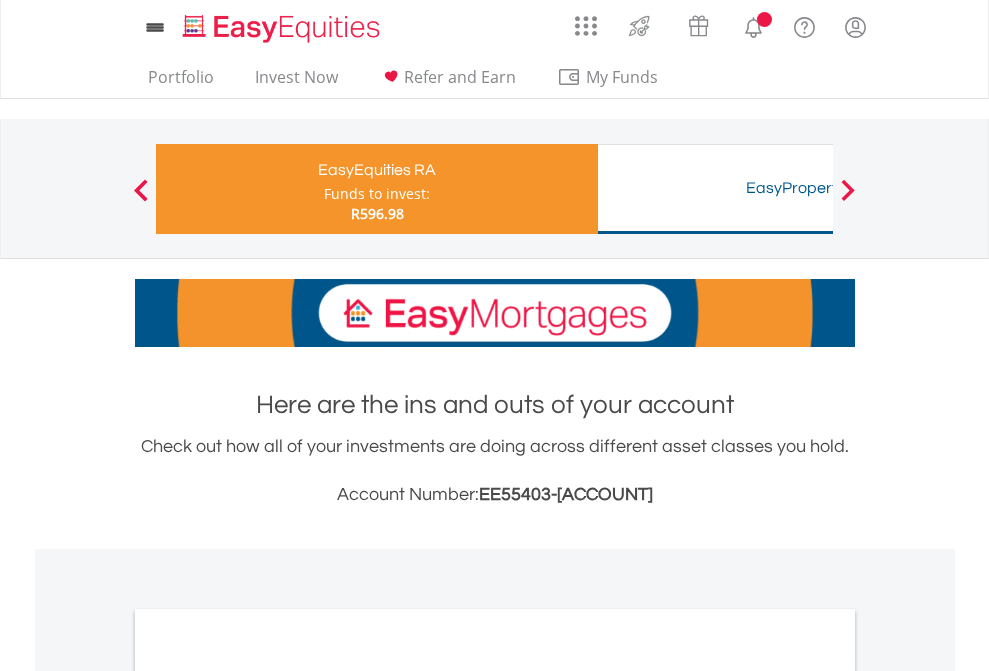 scroll, scrollTop: 0, scrollLeft: 0, axis: both 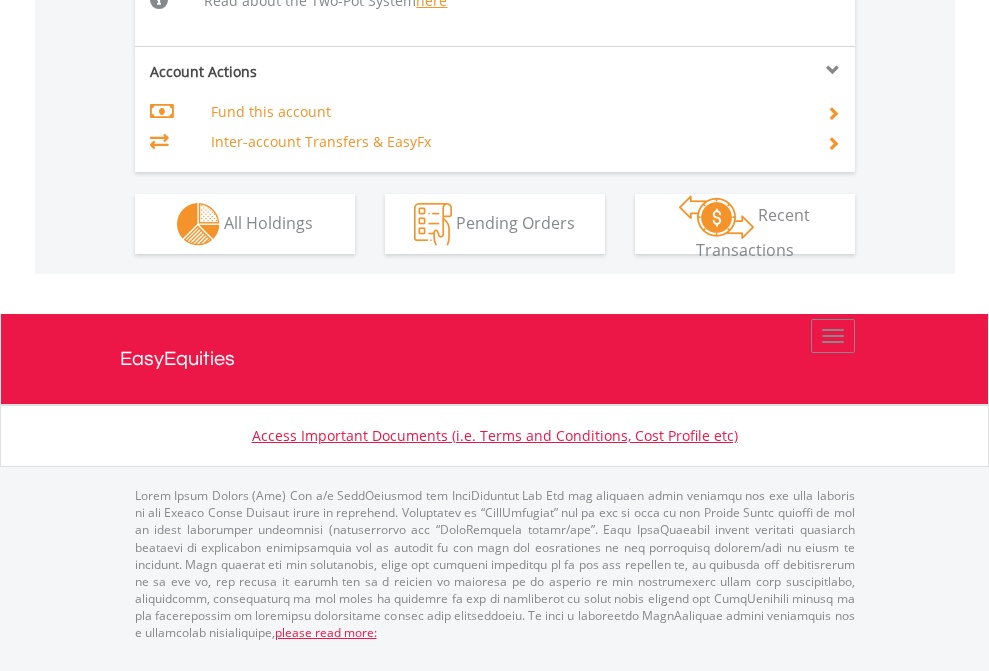 click on "Investment types" at bounding box center (706, -518) 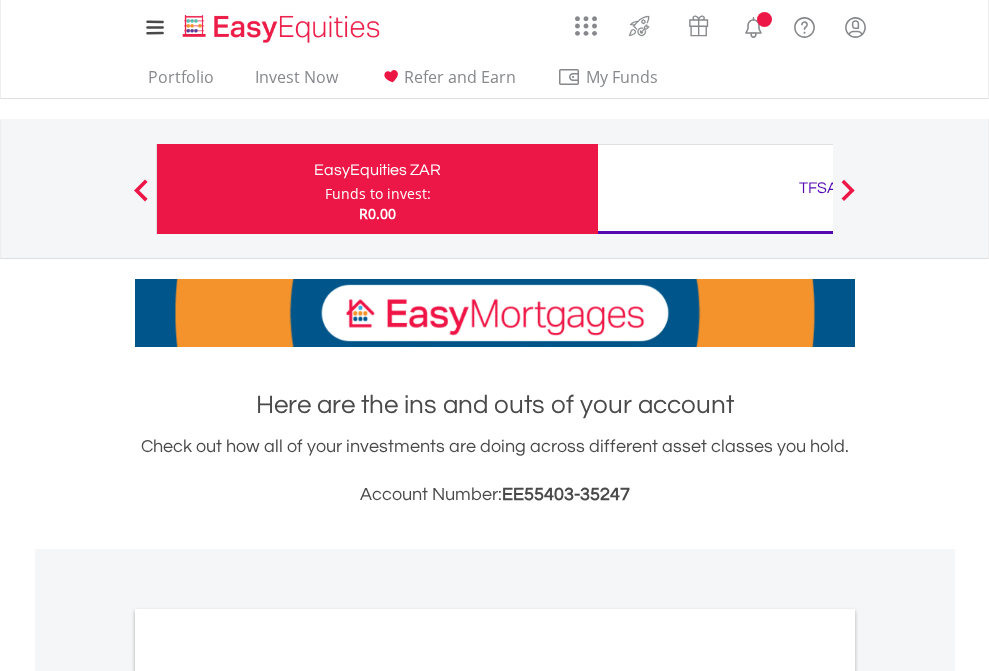 scroll, scrollTop: 1202, scrollLeft: 0, axis: vertical 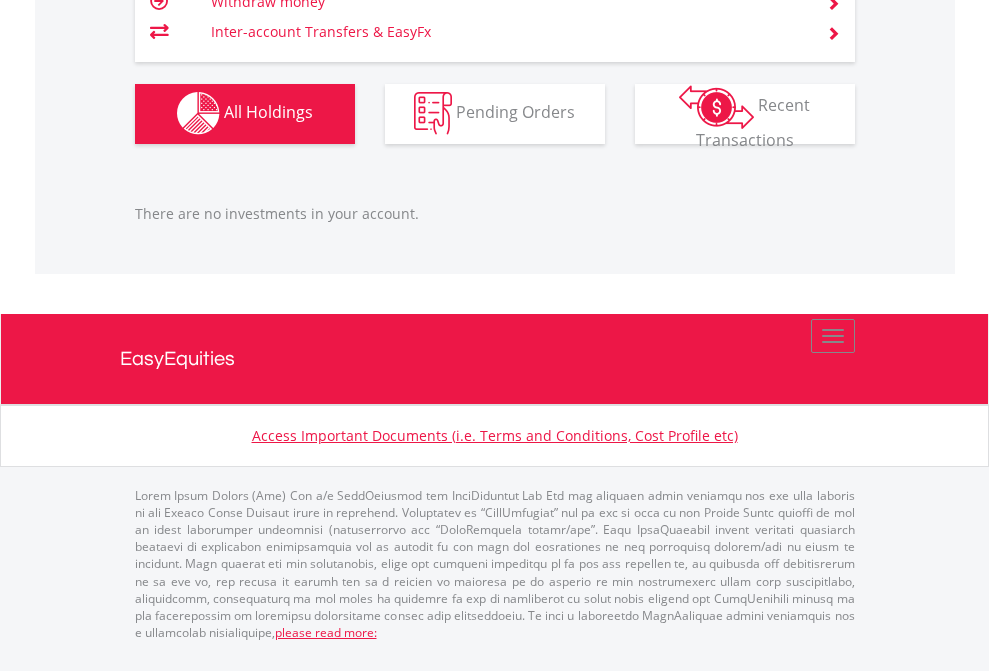 click on "TFSA" at bounding box center [818, -1142] 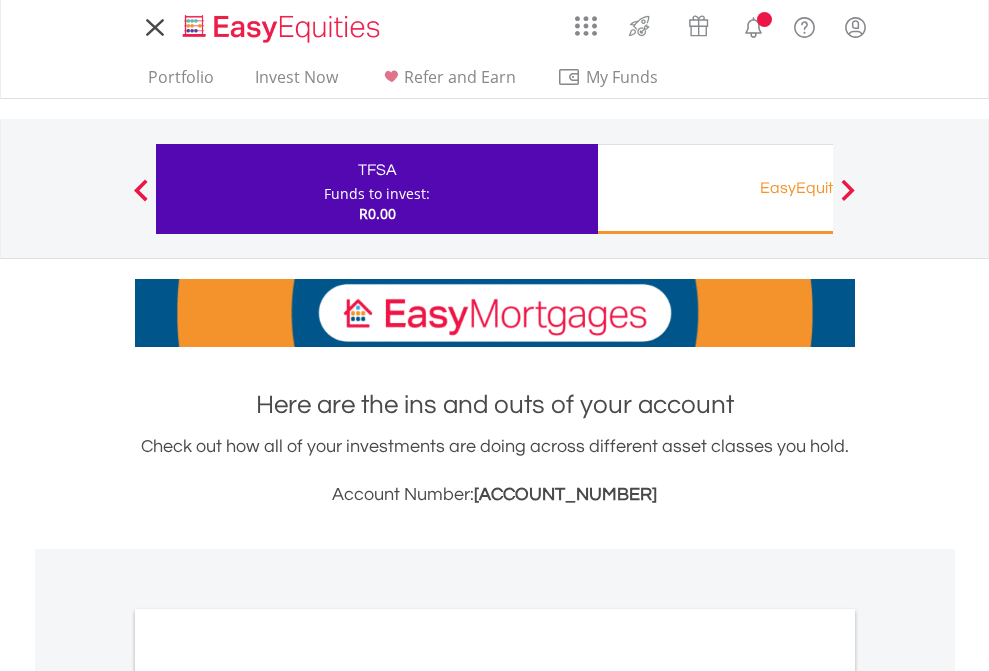 scroll, scrollTop: 0, scrollLeft: 0, axis: both 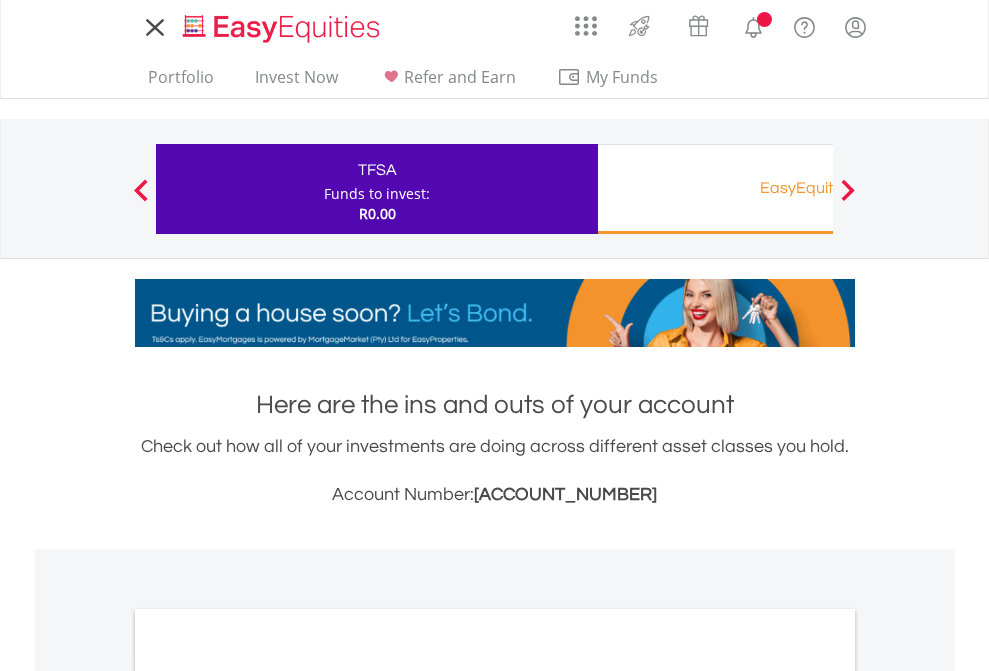 click on "All Holdings" at bounding box center (268, 1096) 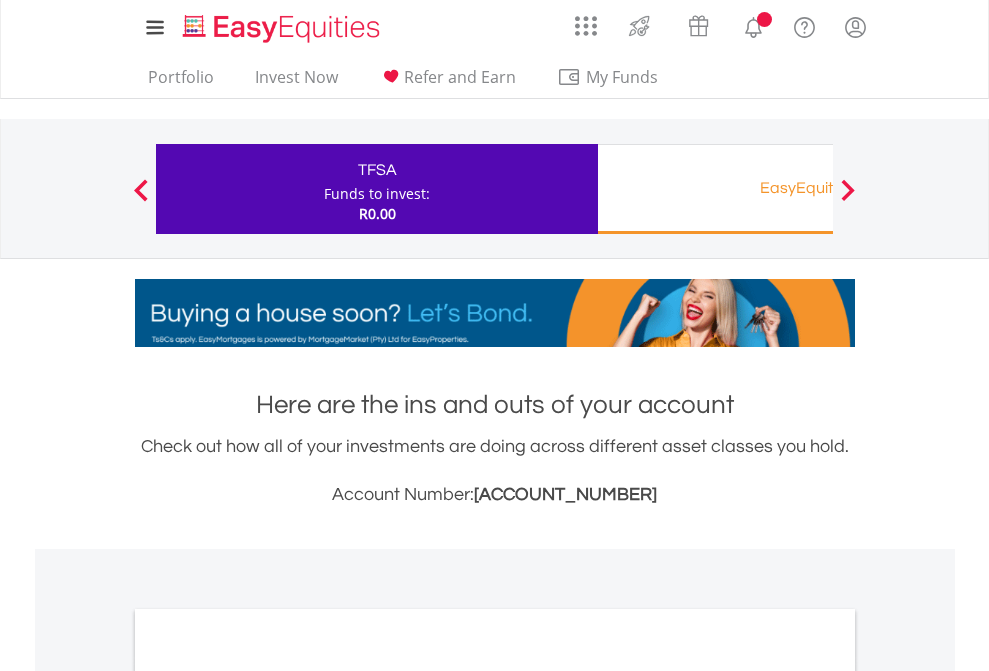 scroll, scrollTop: 1202, scrollLeft: 0, axis: vertical 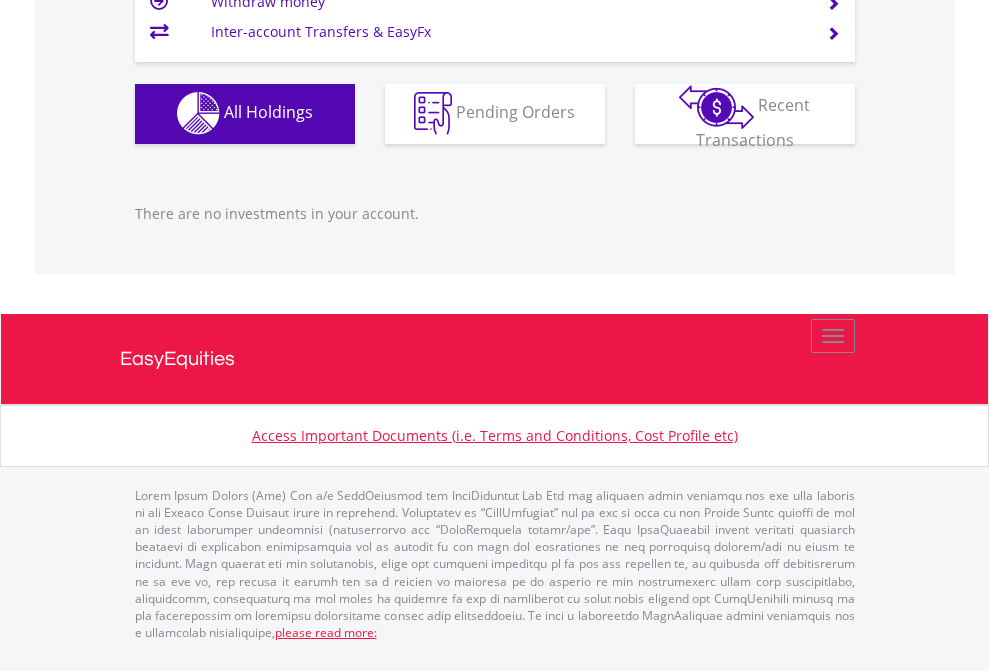 click on "EasyEquities RA" at bounding box center [818, -1142] 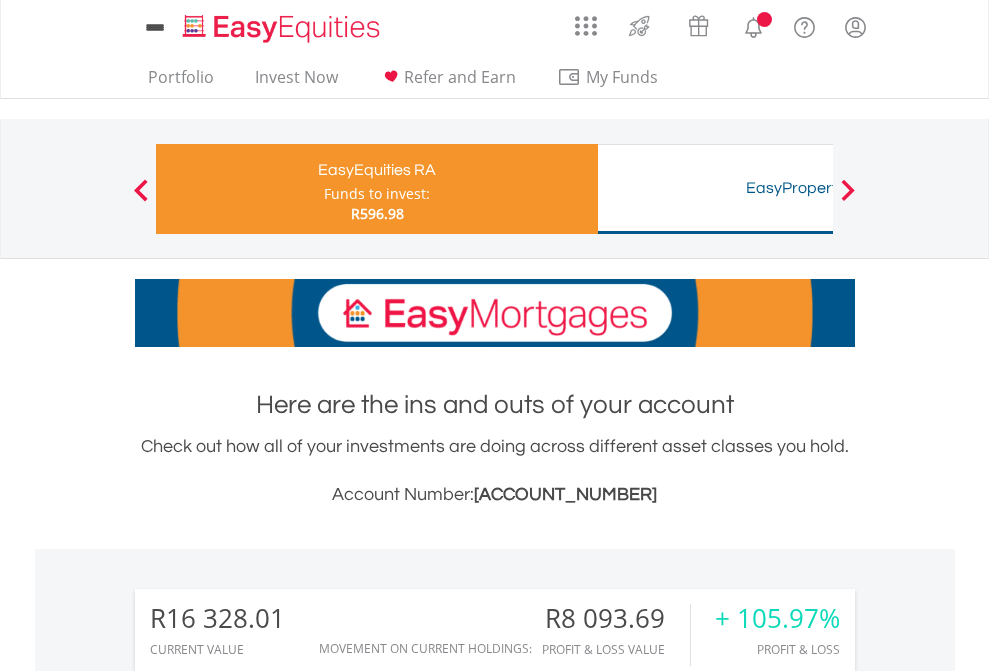 scroll, scrollTop: 0, scrollLeft: 0, axis: both 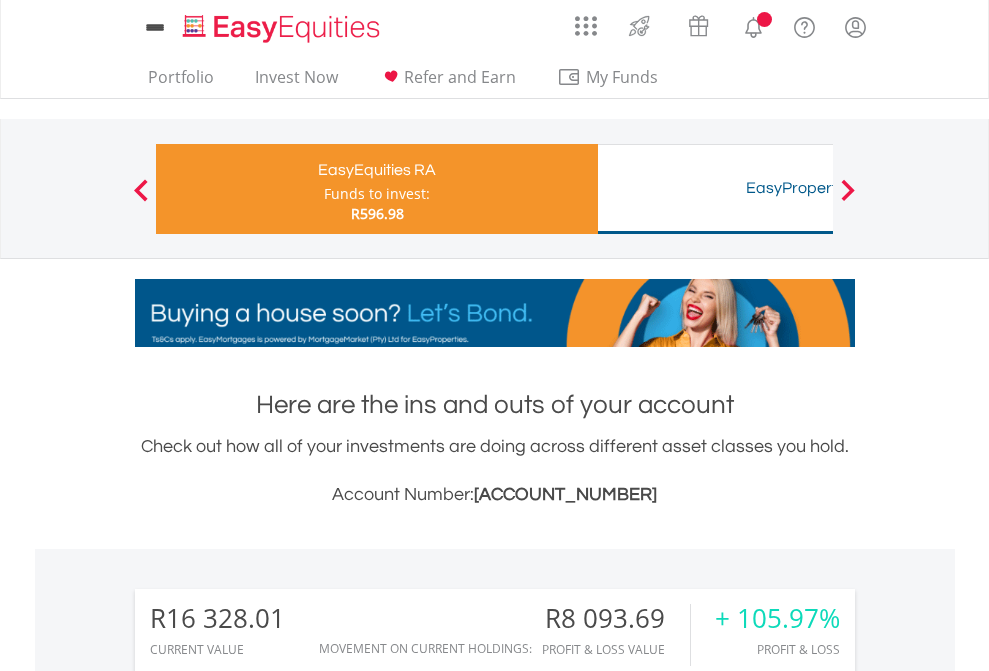 click on "All Holdings" at bounding box center (268, 1516) 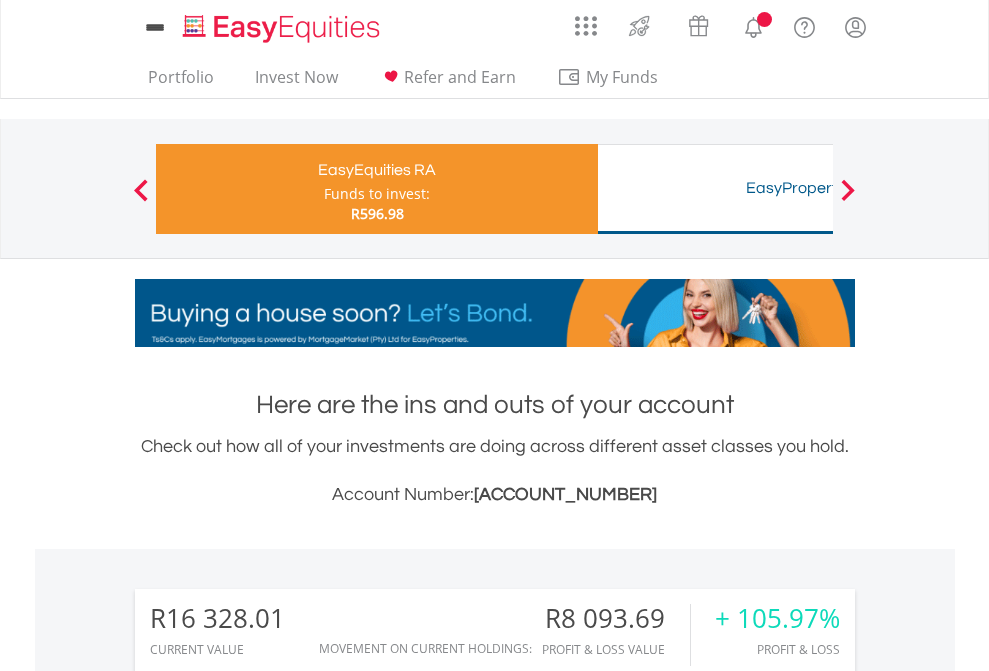 scroll, scrollTop: 999808, scrollLeft: 999687, axis: both 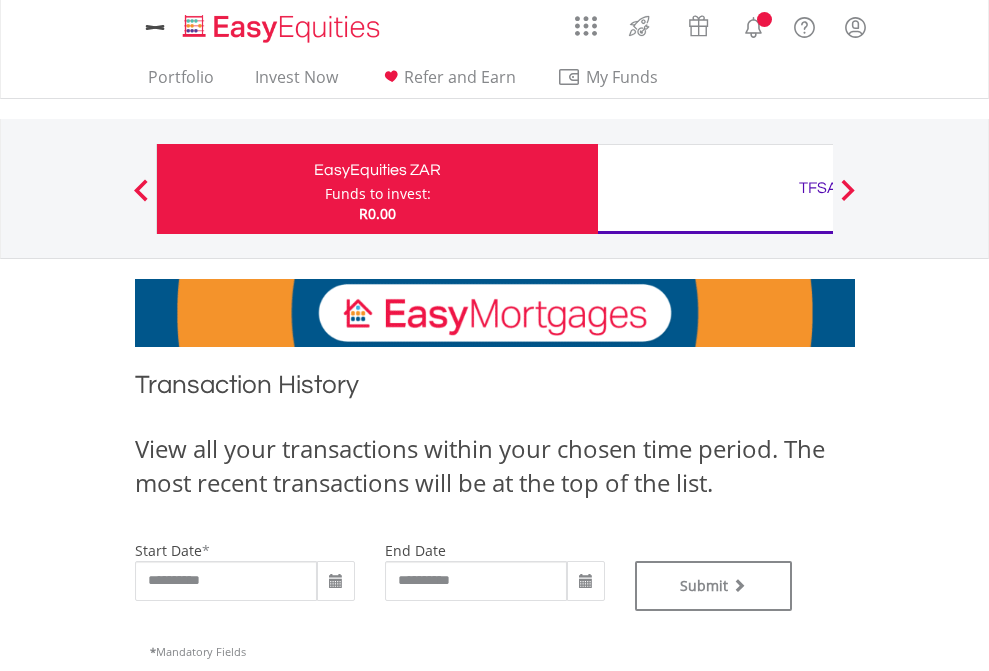 type on "**********" 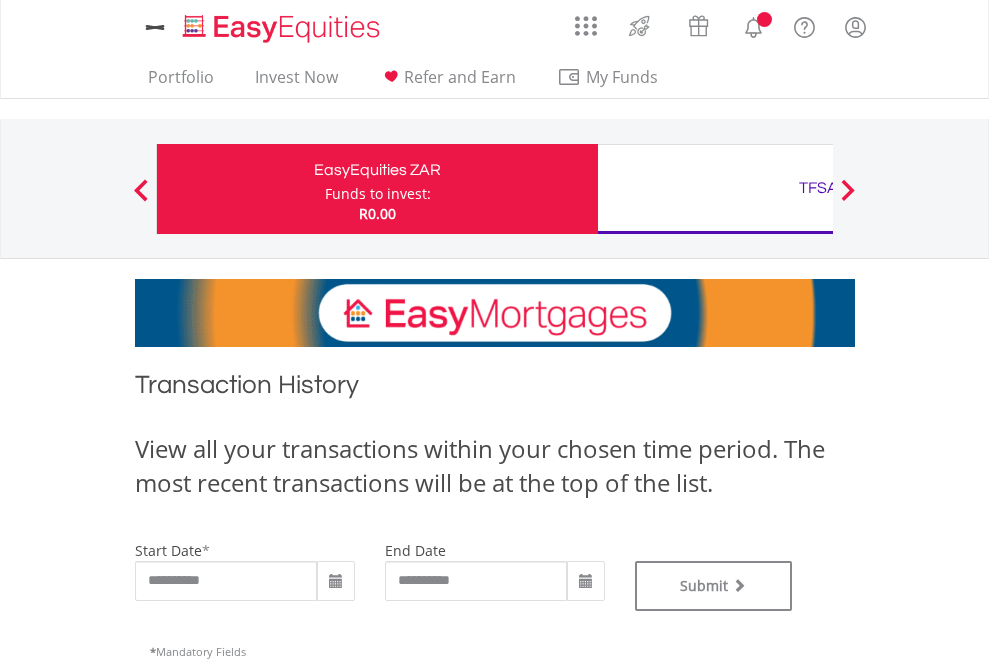 scroll, scrollTop: 0, scrollLeft: 0, axis: both 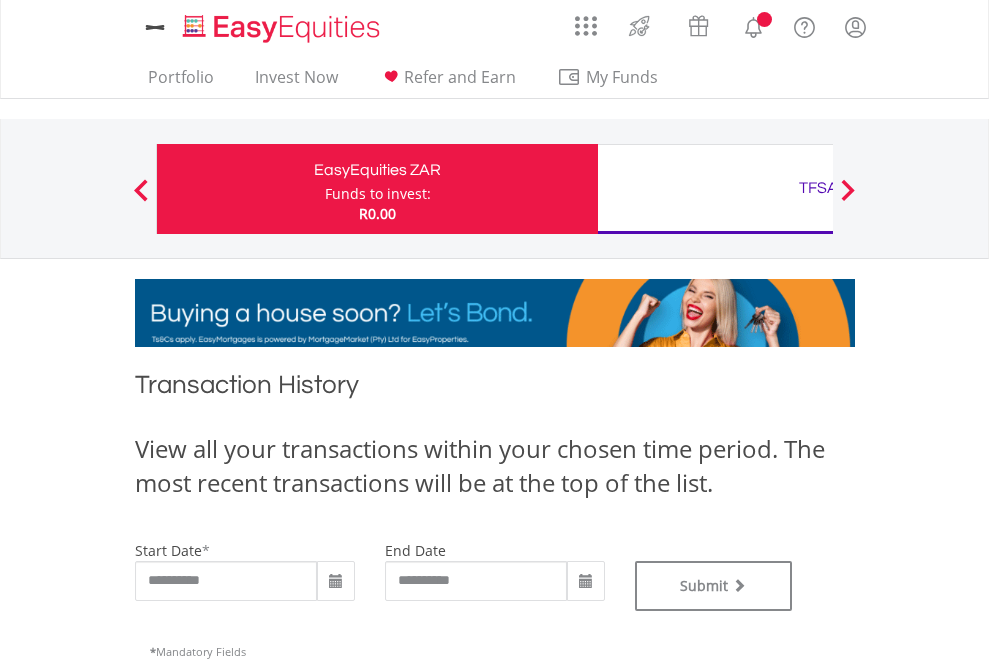 type on "**********" 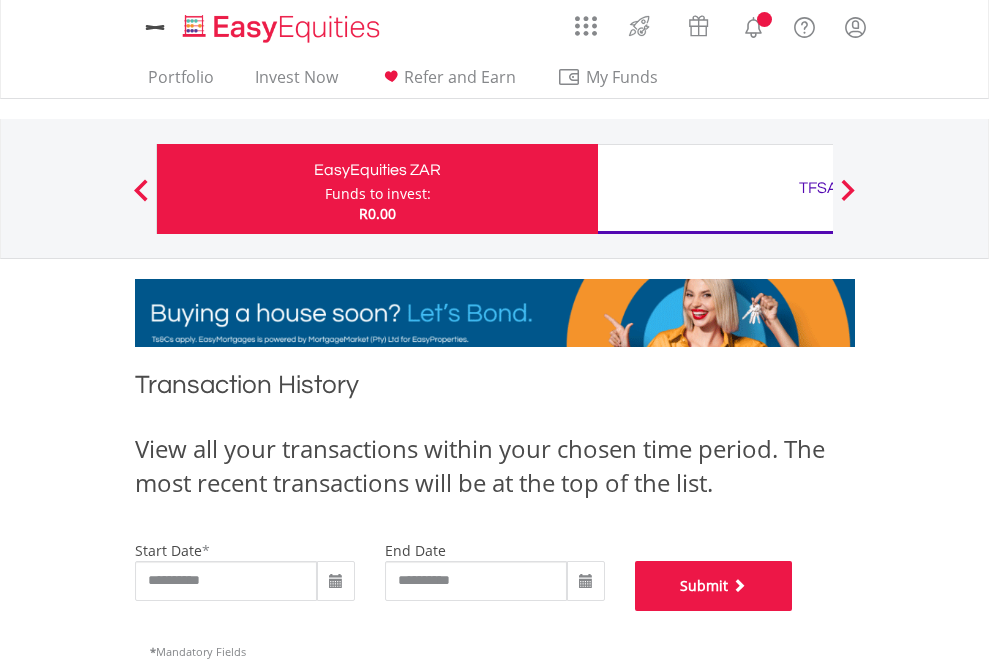 click on "Submit" at bounding box center [714, 586] 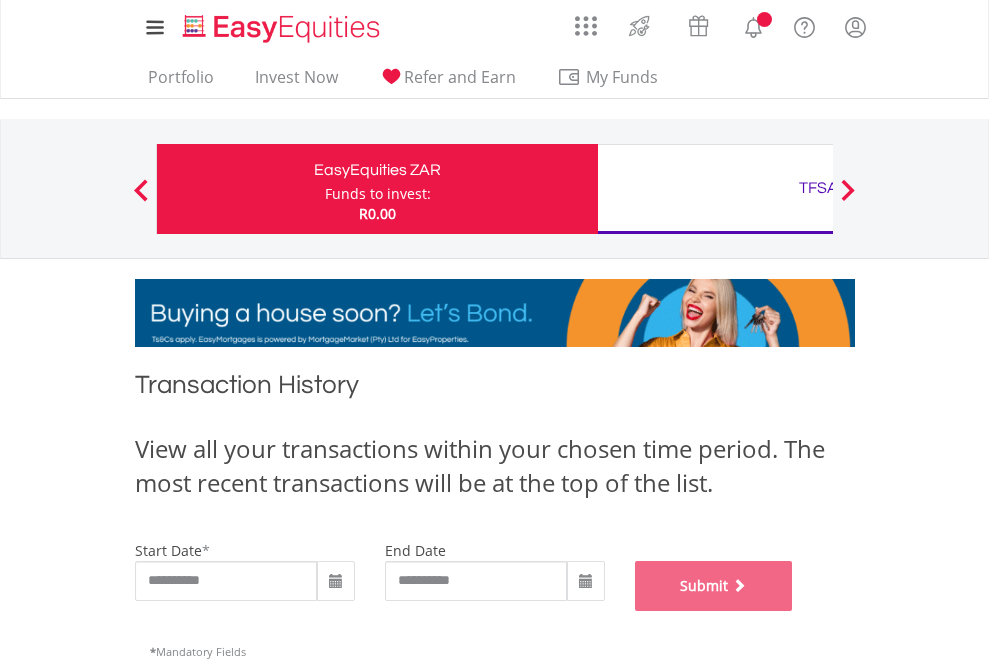 scroll, scrollTop: 811, scrollLeft: 0, axis: vertical 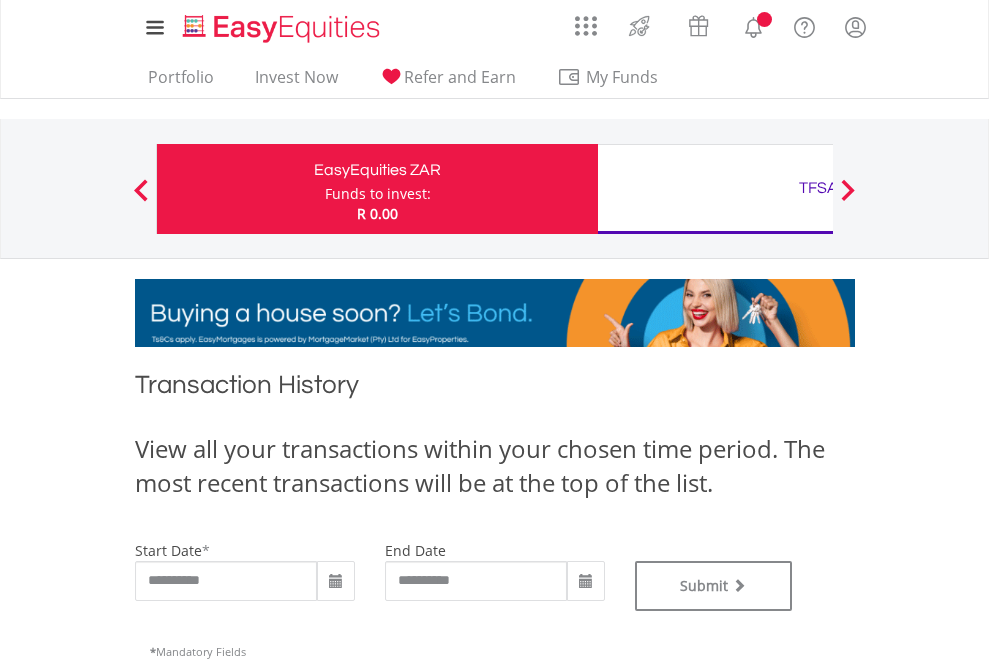 click on "TFSA" at bounding box center [818, 188] 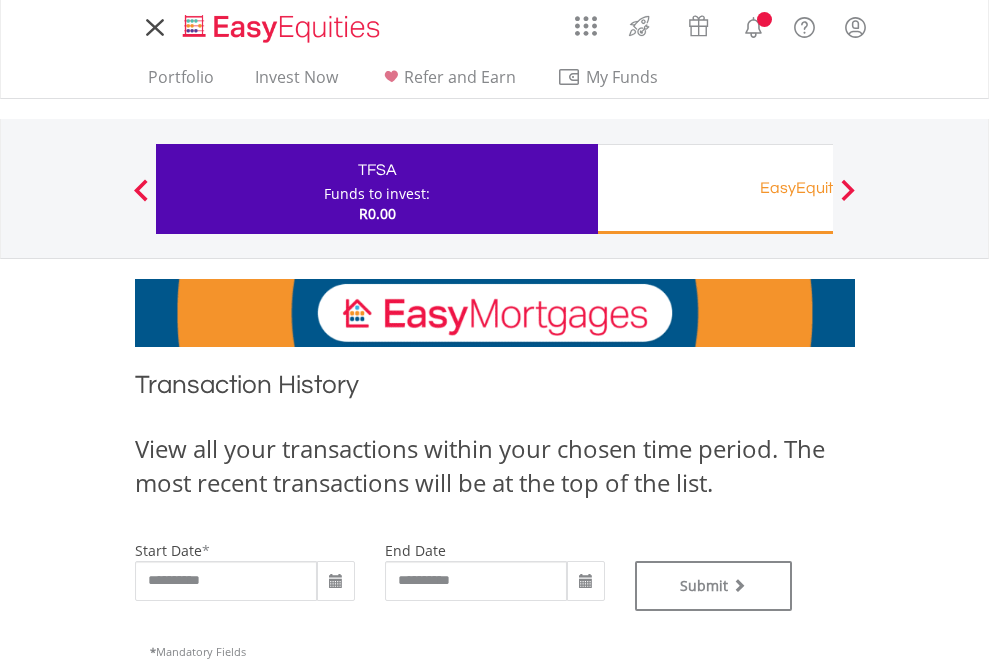 scroll, scrollTop: 0, scrollLeft: 0, axis: both 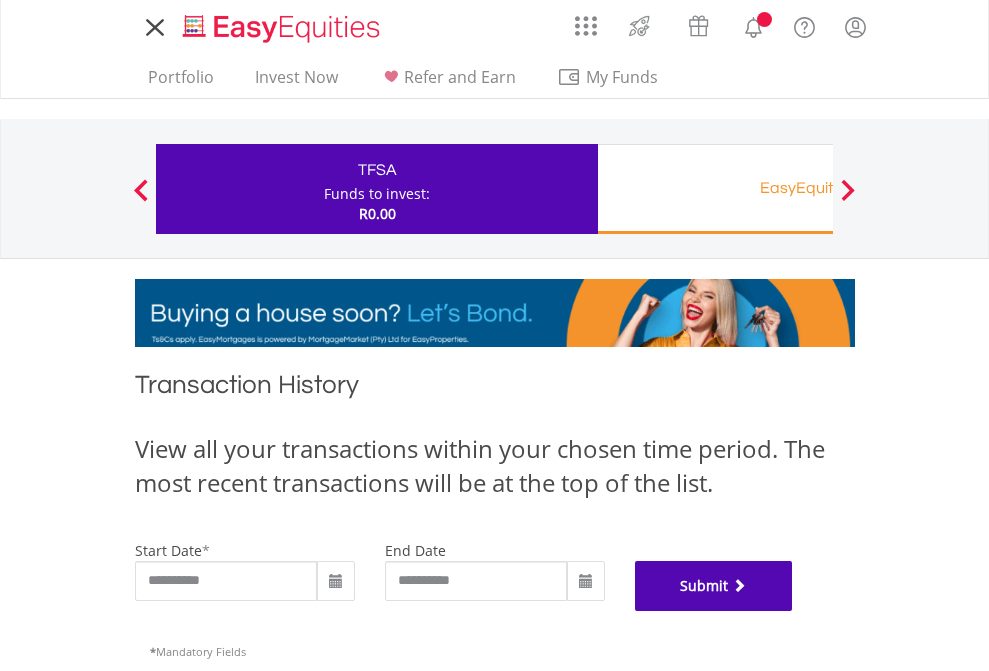 click on "Submit" at bounding box center (714, 586) 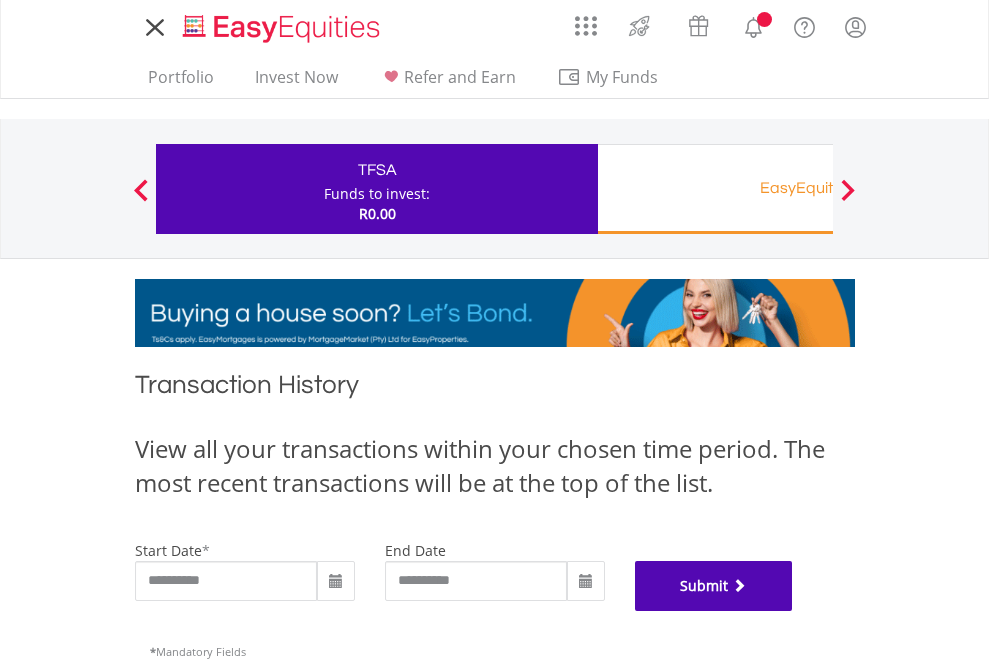 scroll, scrollTop: 811, scrollLeft: 0, axis: vertical 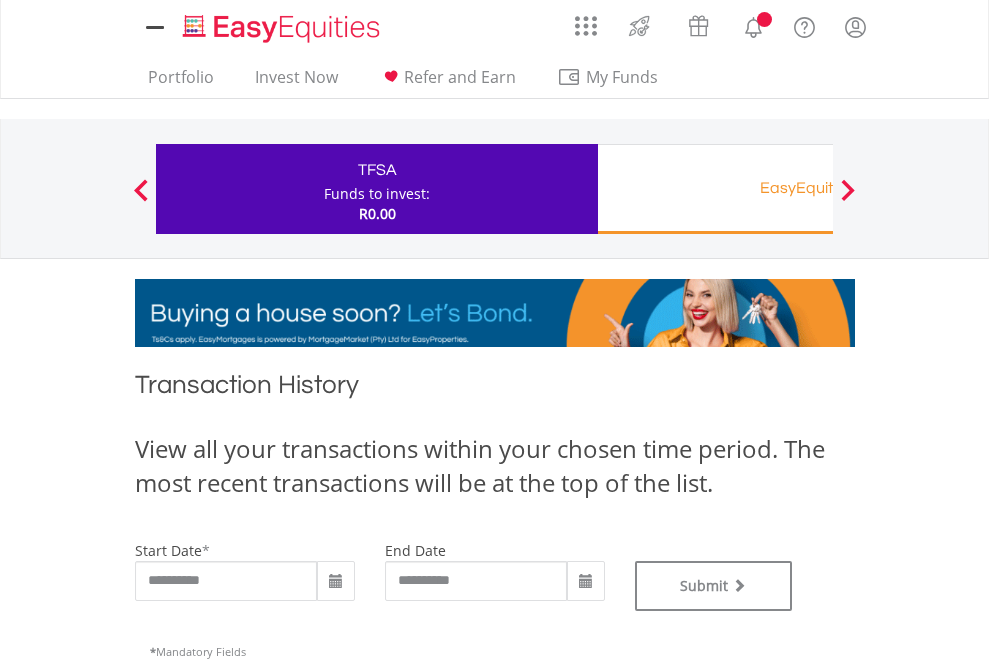 click on "EasyEquities RA" at bounding box center (818, 188) 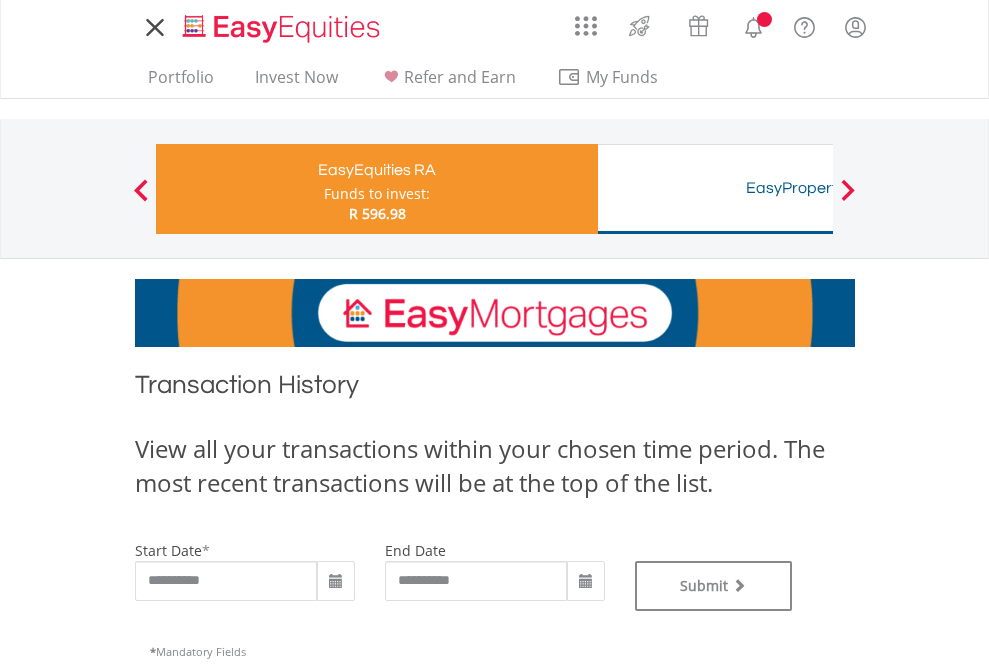 scroll, scrollTop: 0, scrollLeft: 0, axis: both 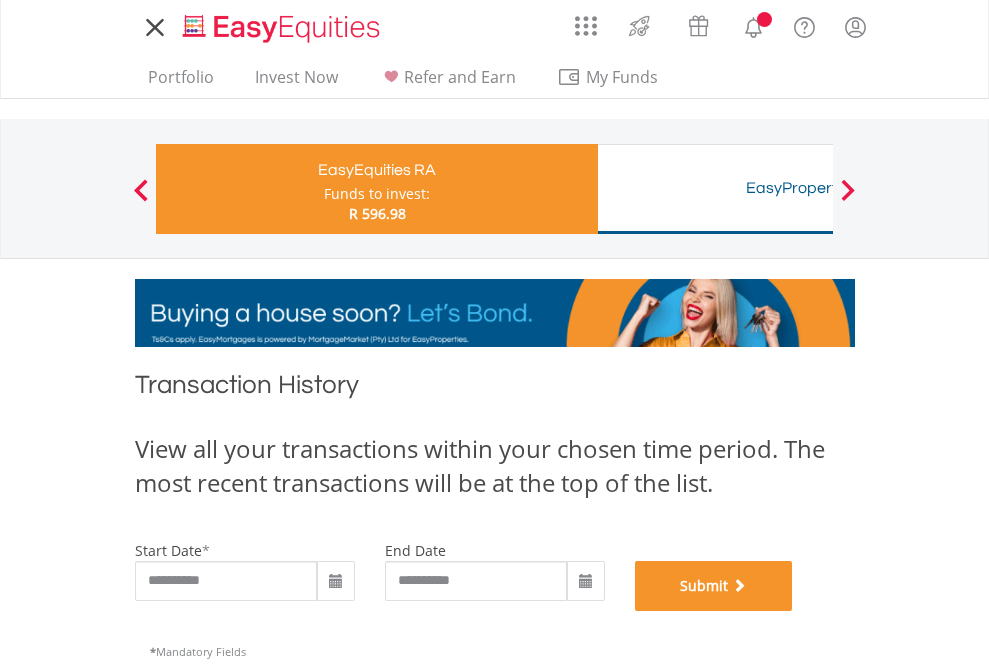 click on "Submit" at bounding box center (714, 586) 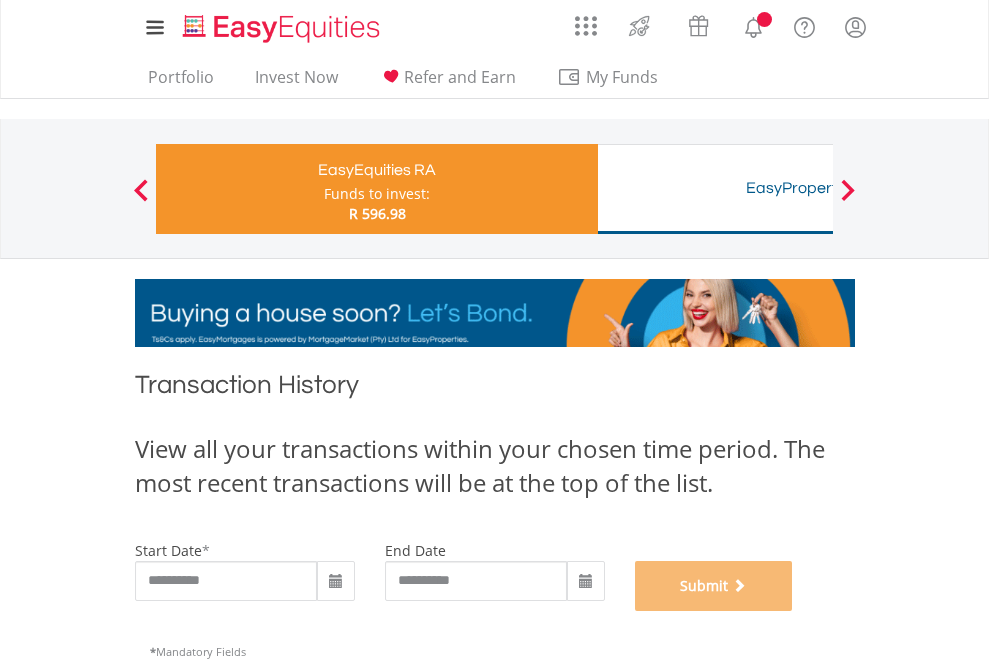 scroll, scrollTop: 811, scrollLeft: 0, axis: vertical 